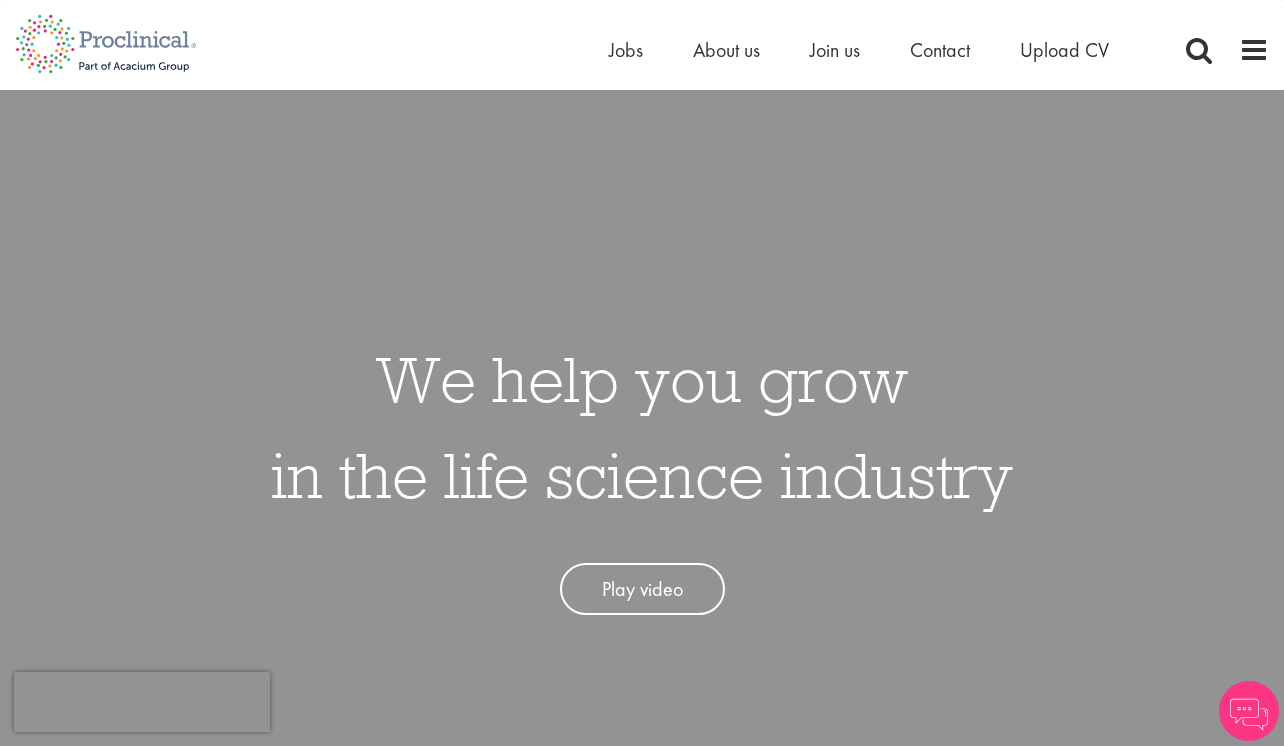 scroll, scrollTop: 0, scrollLeft: 0, axis: both 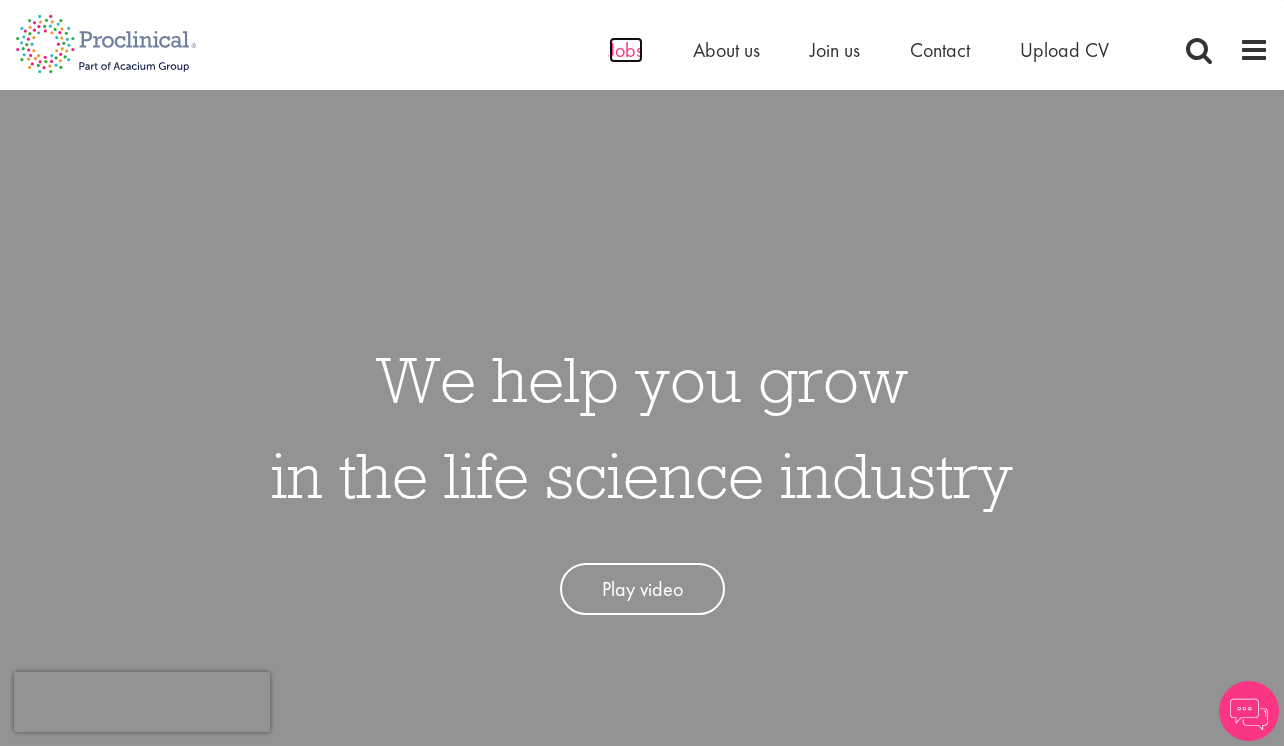 click on "Jobs" at bounding box center (626, 50) 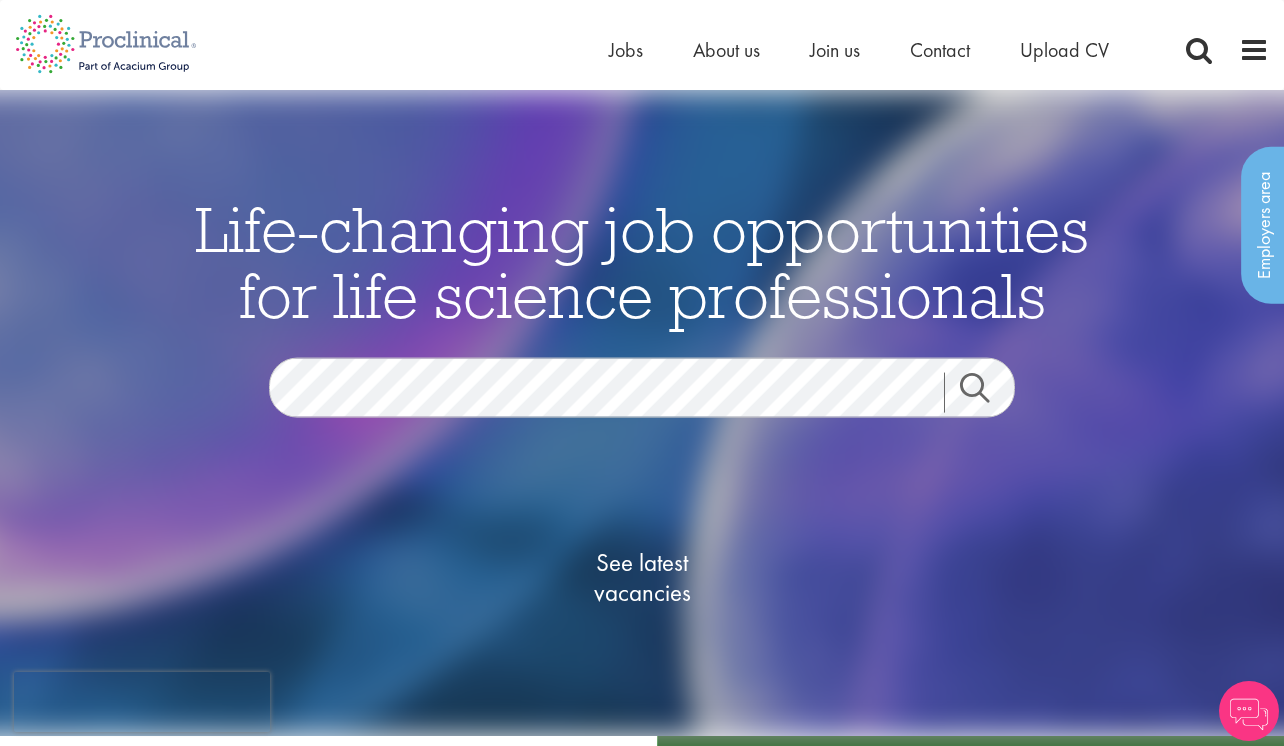 scroll, scrollTop: 0, scrollLeft: 0, axis: both 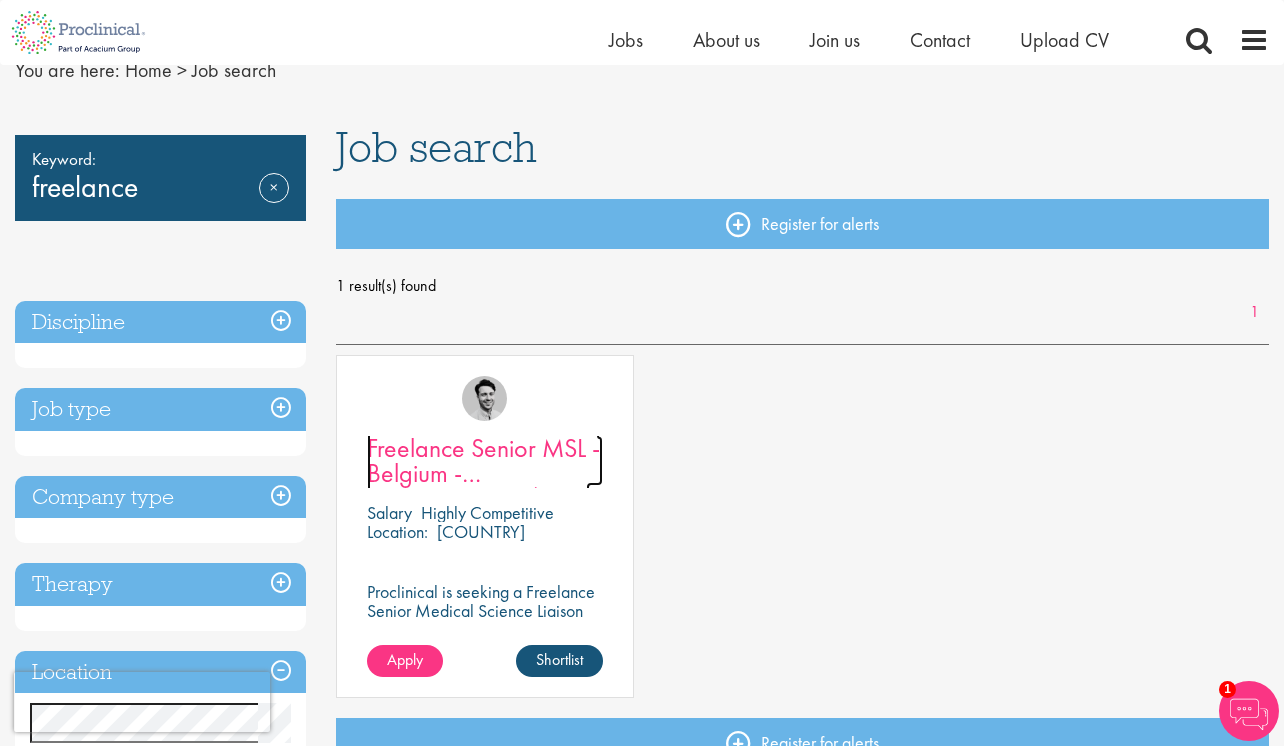 click on "Freelance Senior MSL - Belgium - Cardiovascular/ Rare Disease" at bounding box center [483, 485] 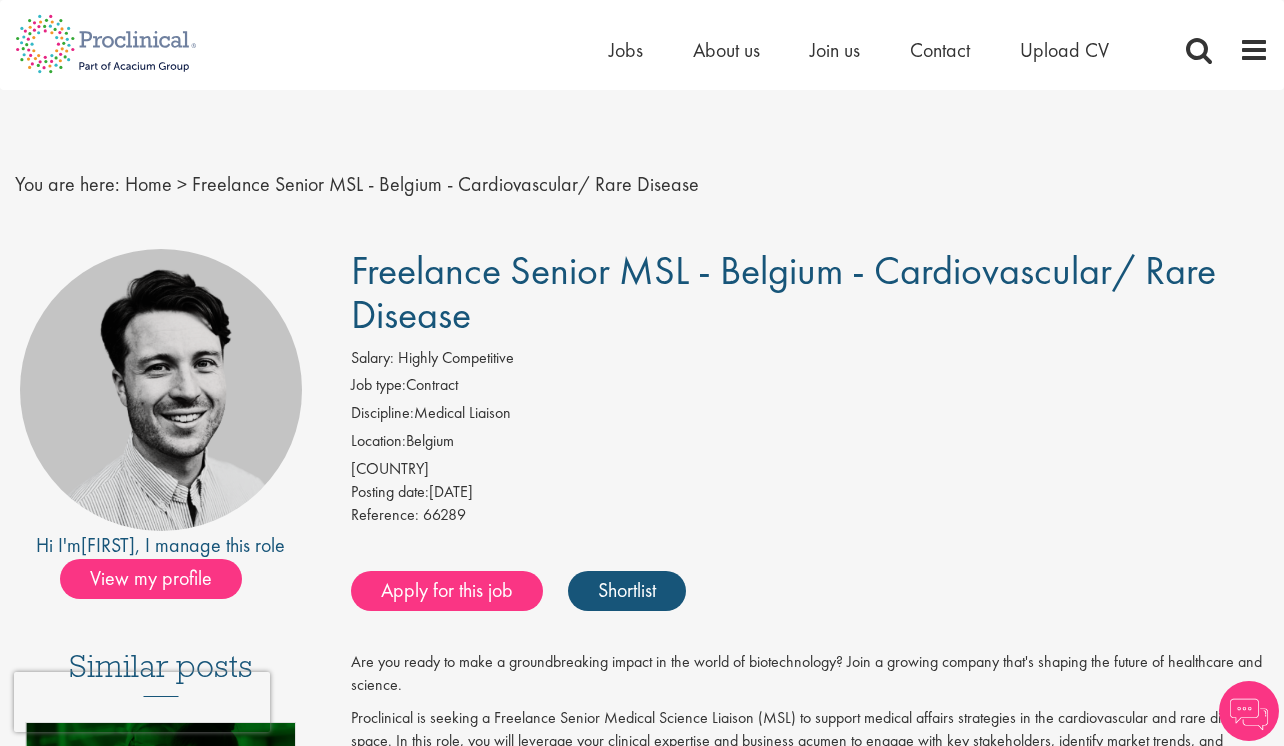 scroll, scrollTop: 0, scrollLeft: 0, axis: both 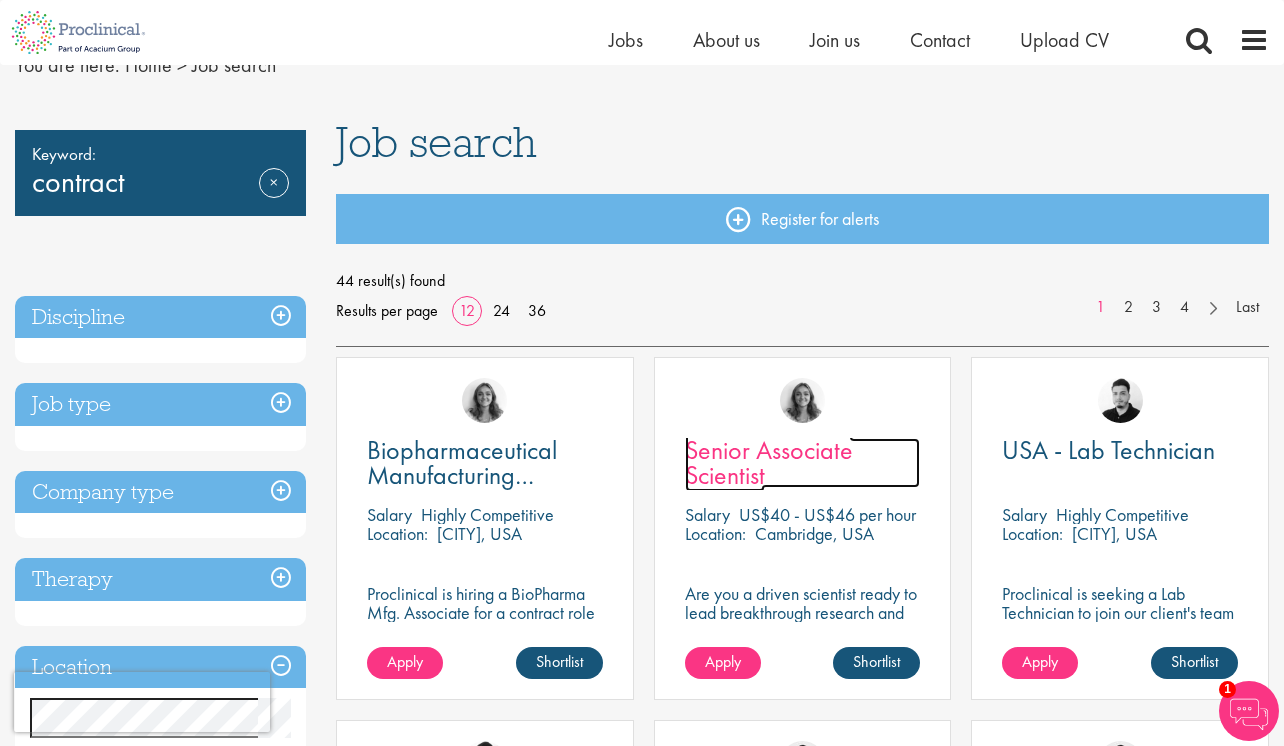 click on "Senior Associate Scientist" at bounding box center [769, 462] 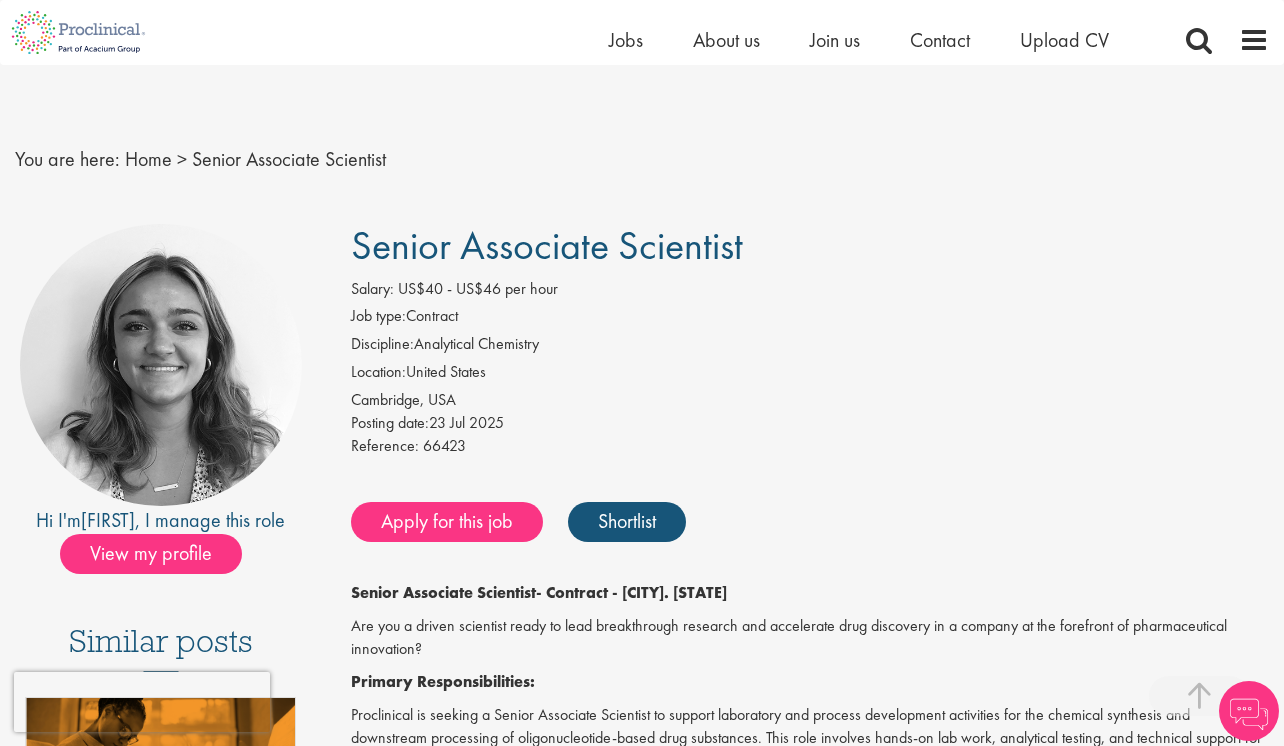 scroll, scrollTop: 374, scrollLeft: 0, axis: vertical 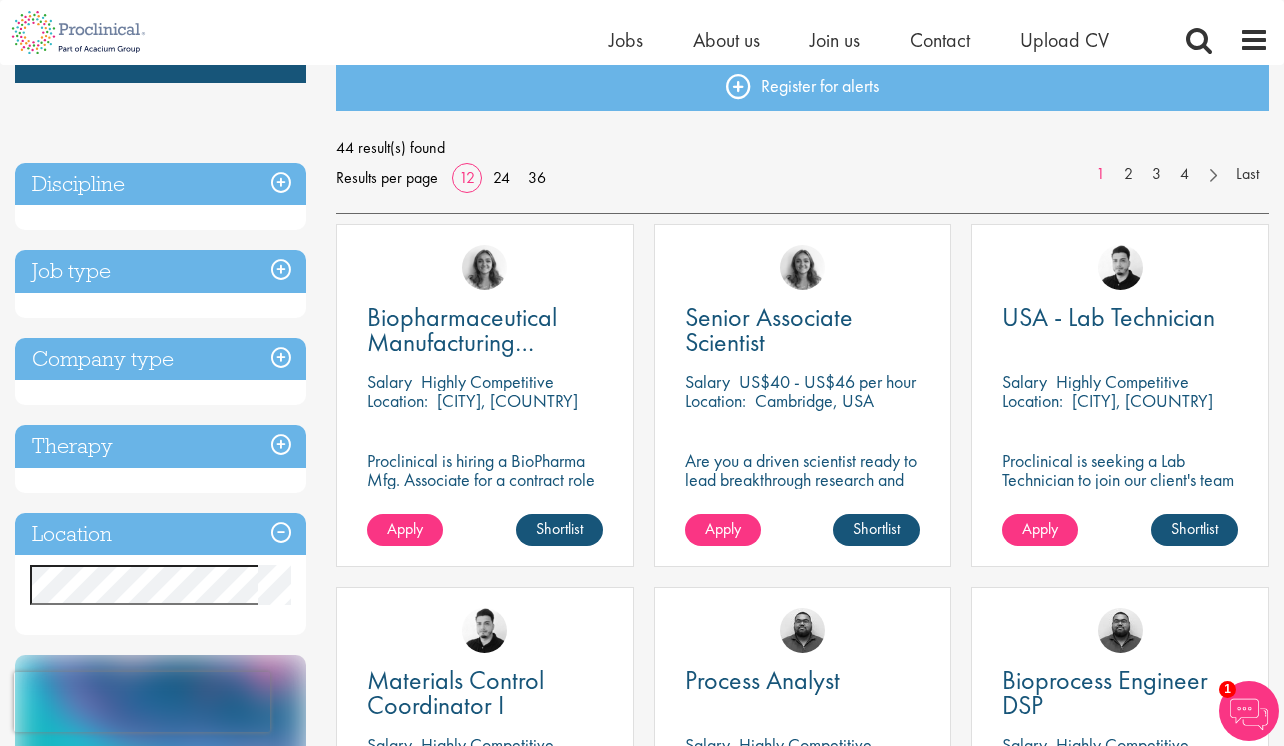click on "Job type" at bounding box center (160, 271) 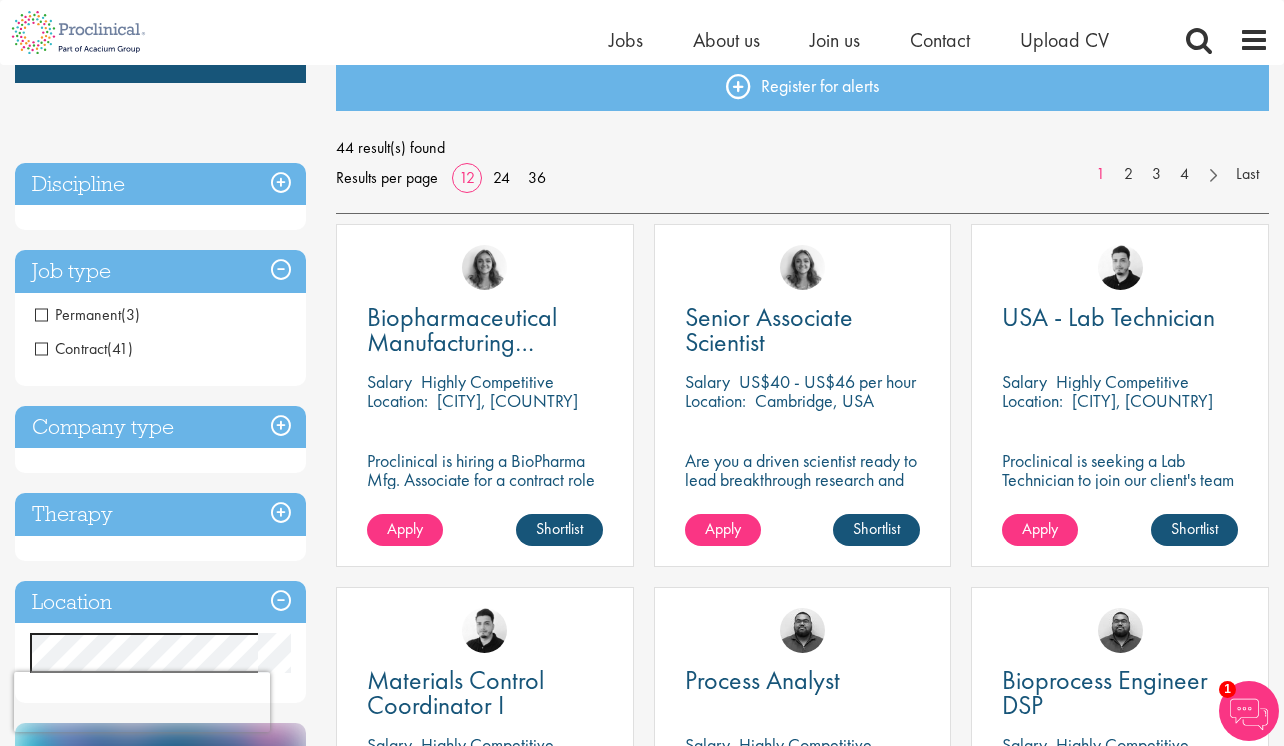 click on "Contract" at bounding box center (71, 348) 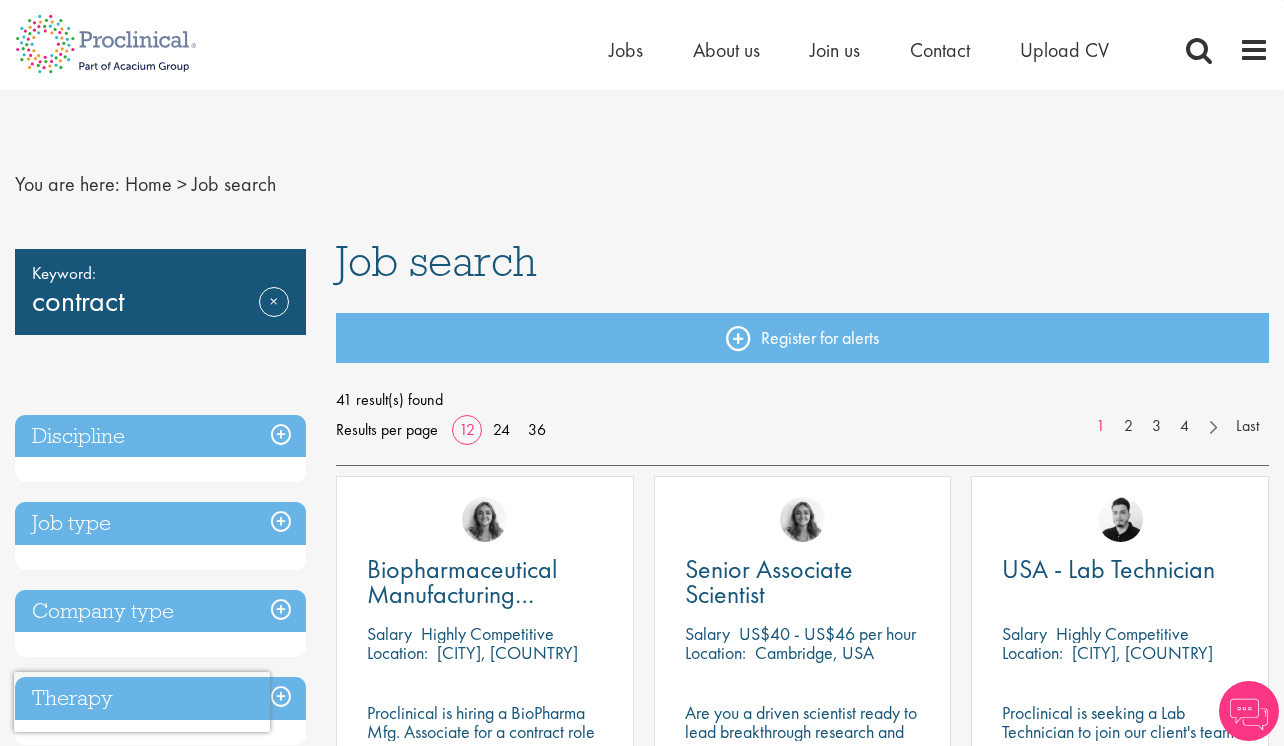 scroll, scrollTop: 0, scrollLeft: 0, axis: both 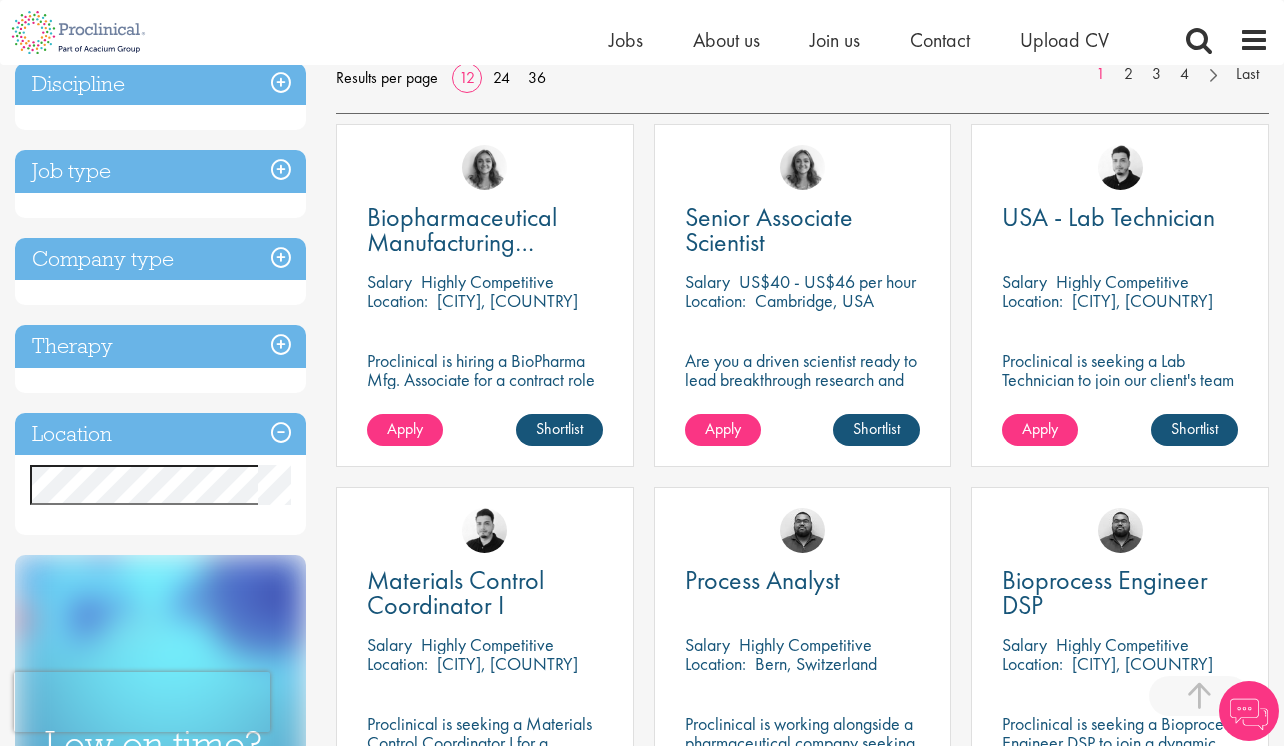 click on "Location" at bounding box center [160, 434] 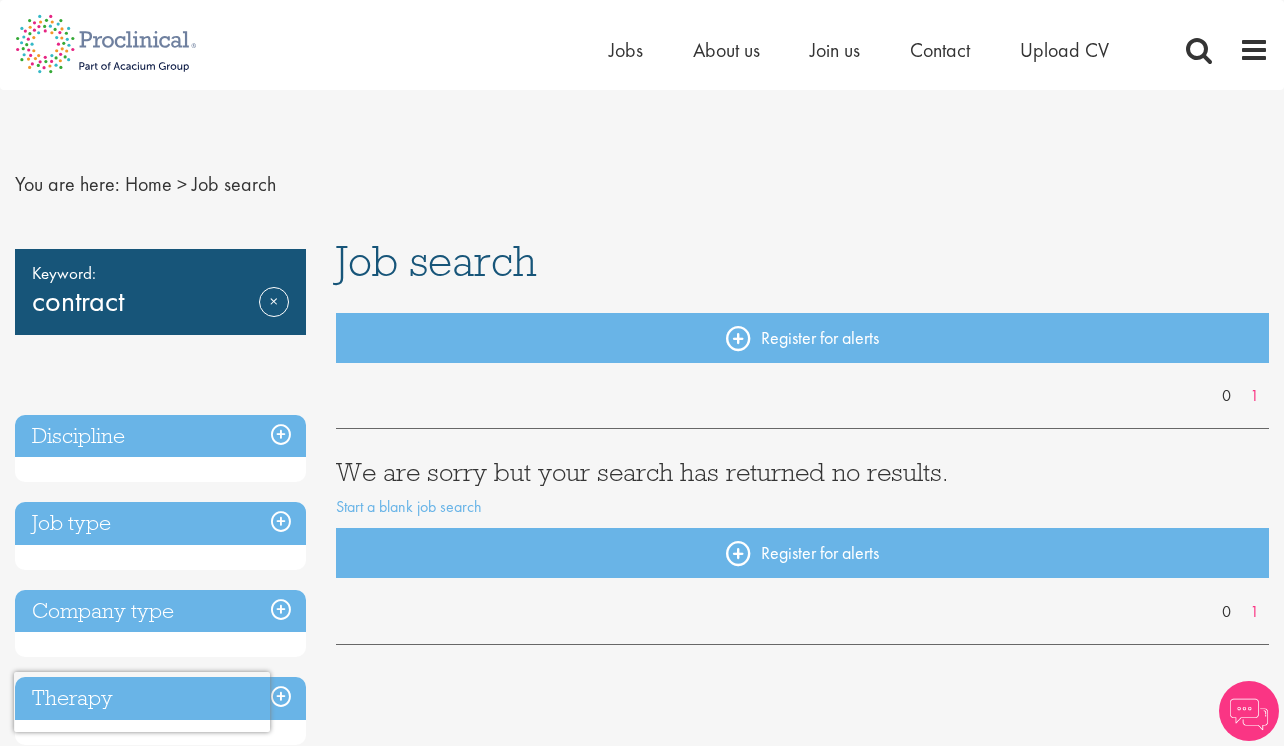 scroll, scrollTop: 0, scrollLeft: 0, axis: both 